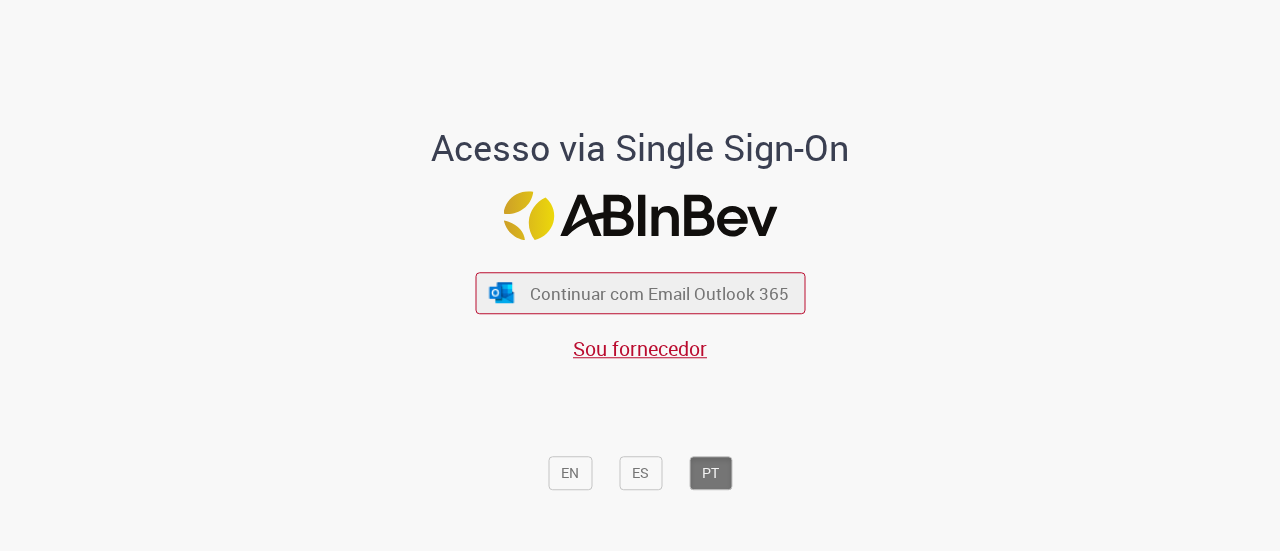 scroll, scrollTop: 0, scrollLeft: 0, axis: both 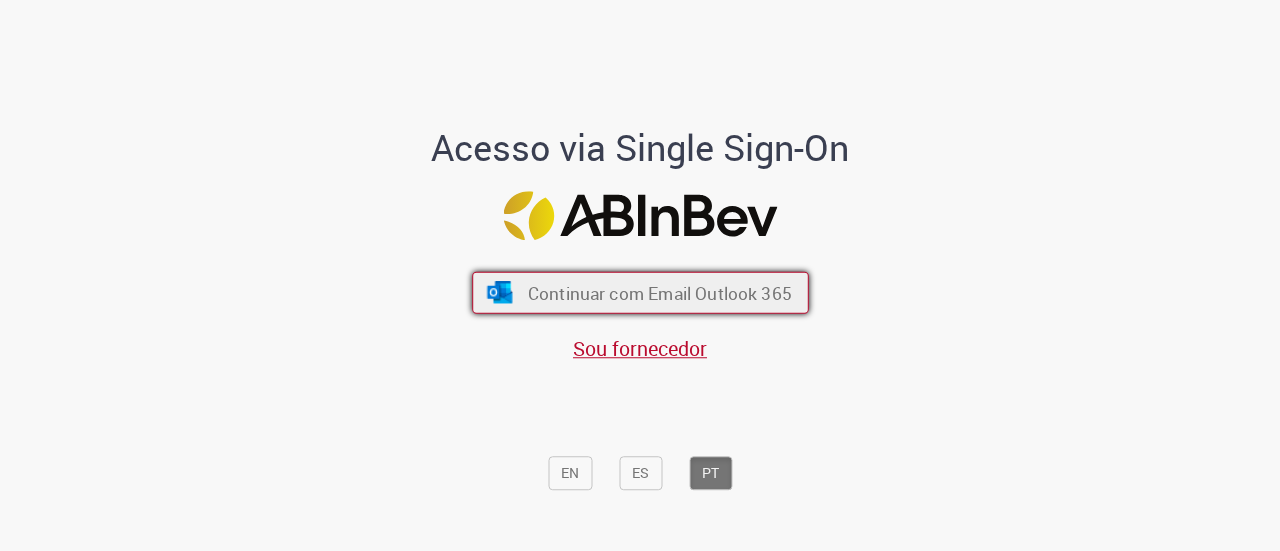 click on "Continuar com Email Outlook 365" at bounding box center (659, 292) 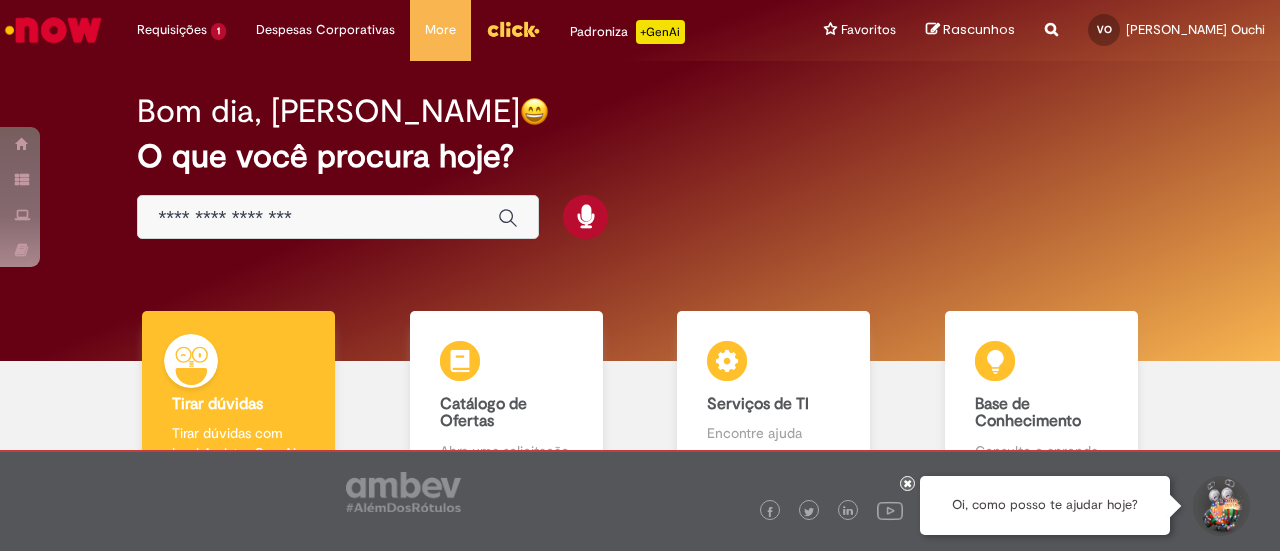 scroll, scrollTop: 0, scrollLeft: 0, axis: both 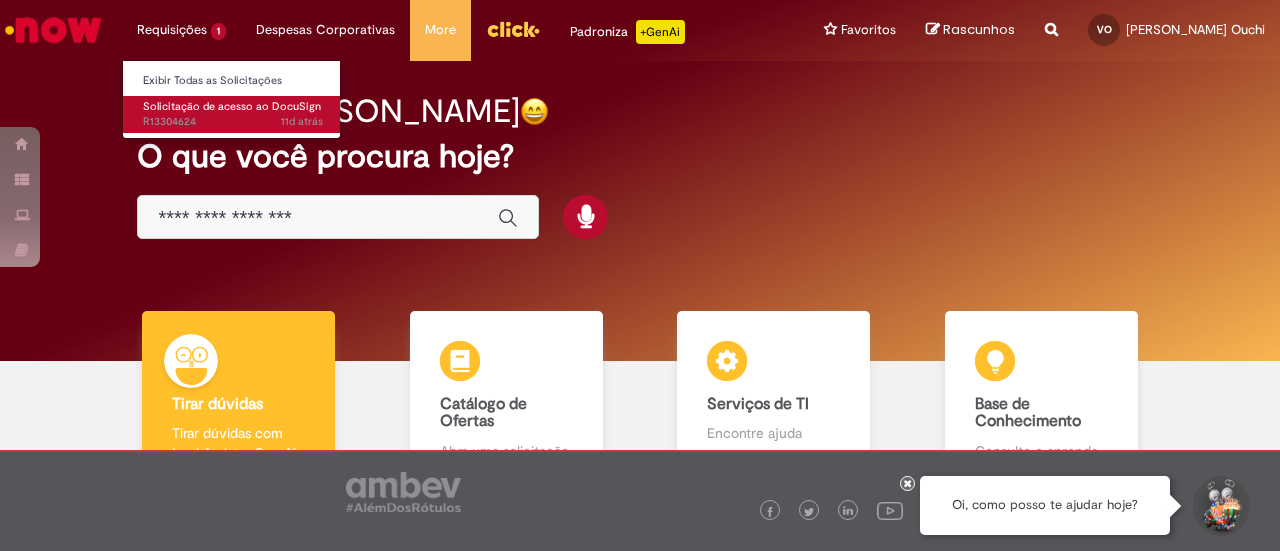 click on "11d atrás 11 dias atrás  R13304624" at bounding box center [233, 122] 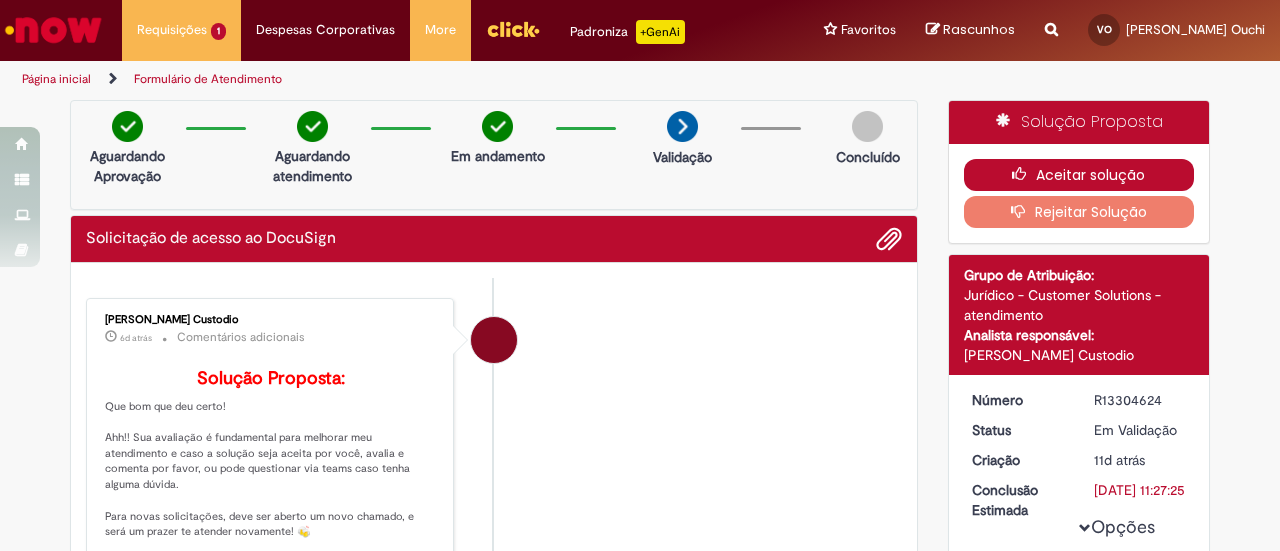 click at bounding box center [1024, 174] 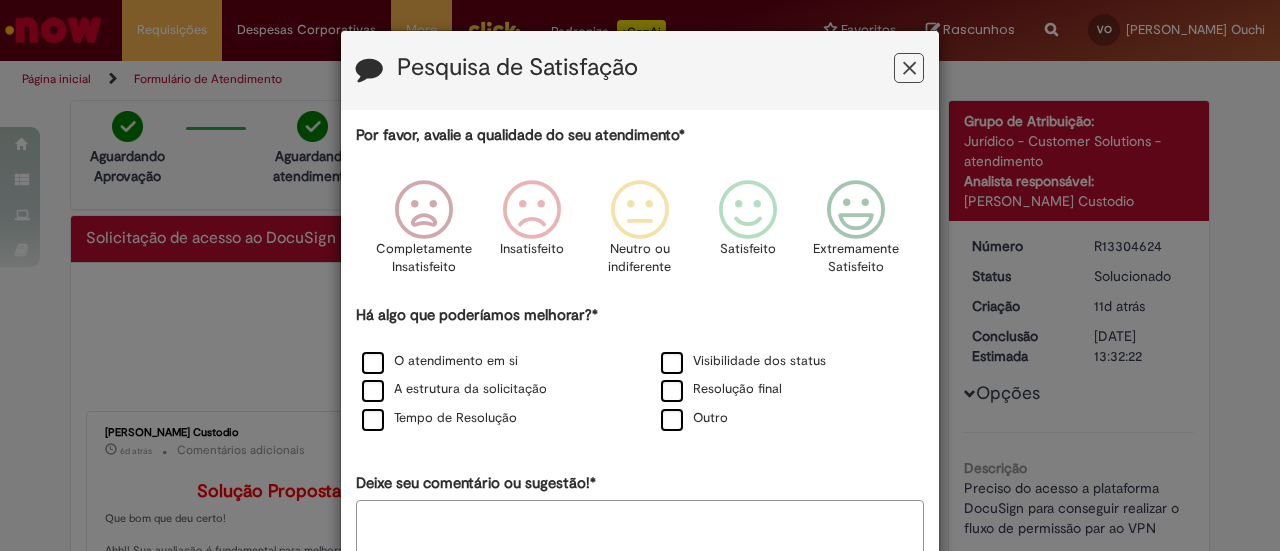click at bounding box center (909, 68) 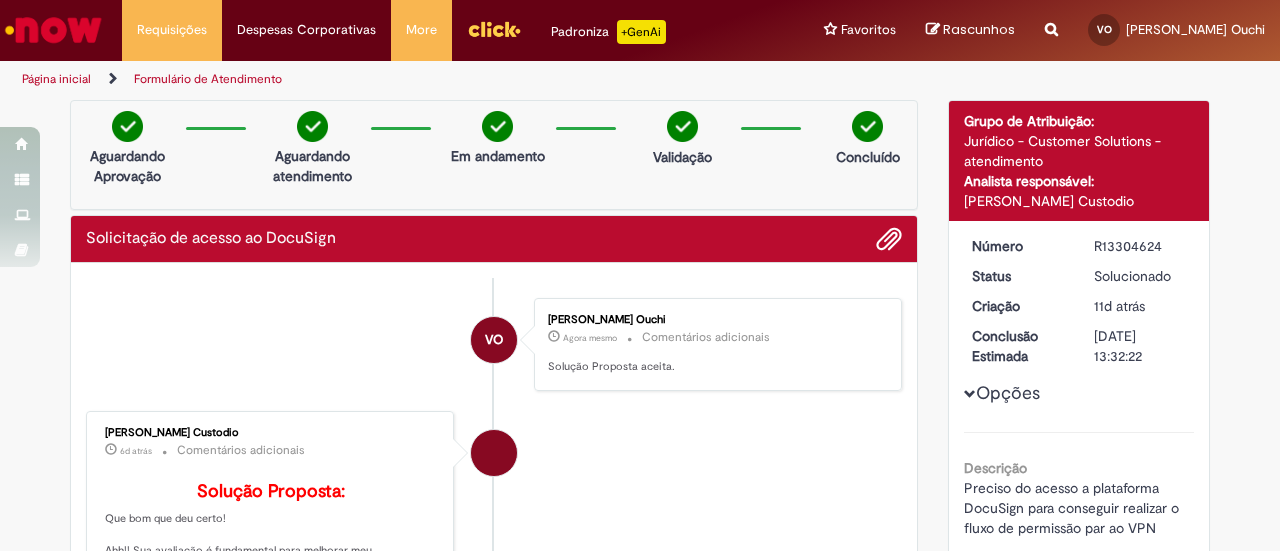 click on "Solicitação de acesso ao DocuSign" at bounding box center [211, 239] 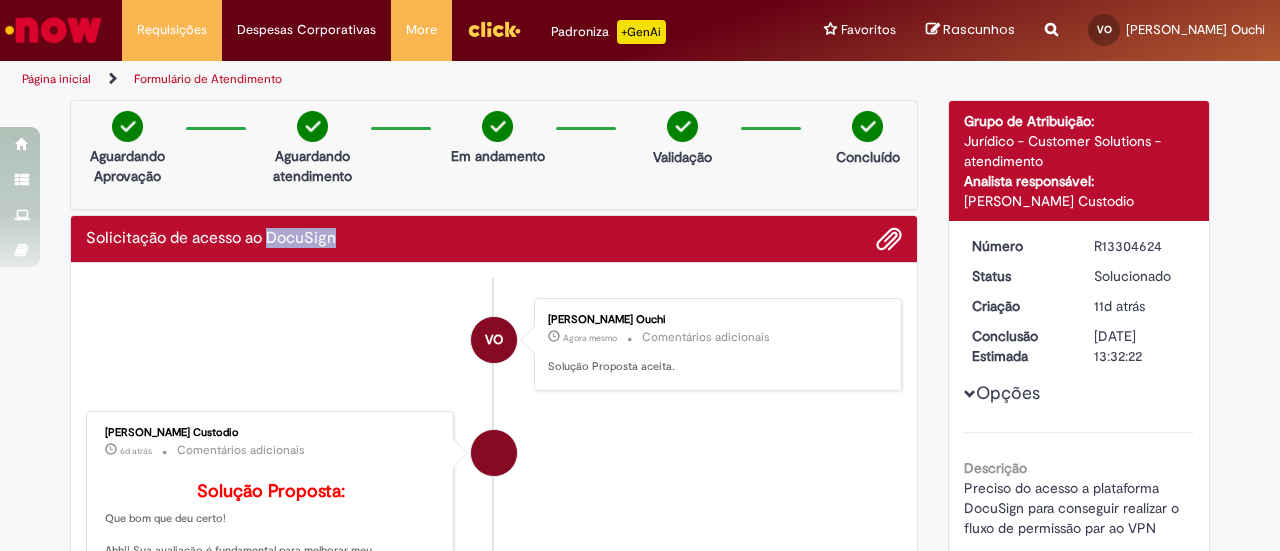 click on "Solicitação de acesso ao DocuSign" at bounding box center (211, 239) 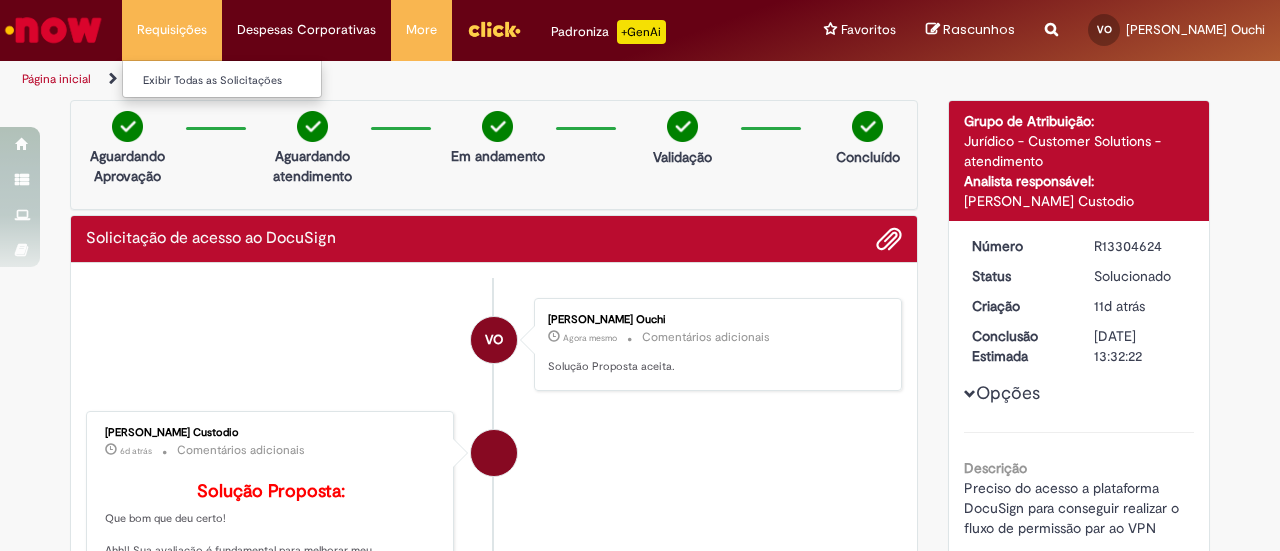 click on "Requisições
Exibir Todas as Solicitações" at bounding box center [172, 30] 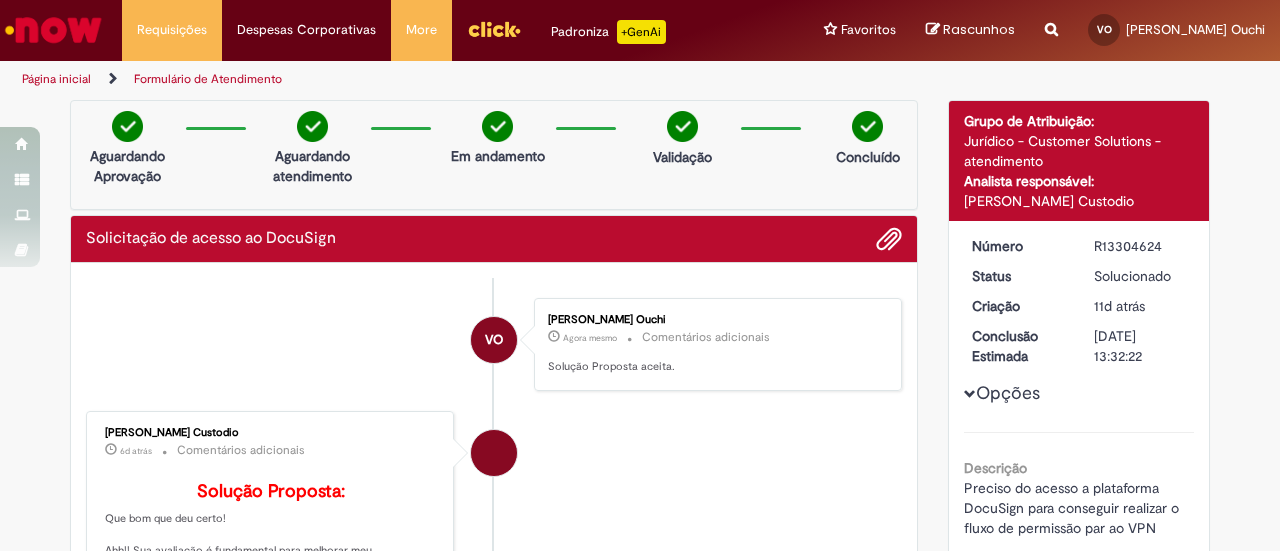 click on "Página inicial" at bounding box center (56, 79) 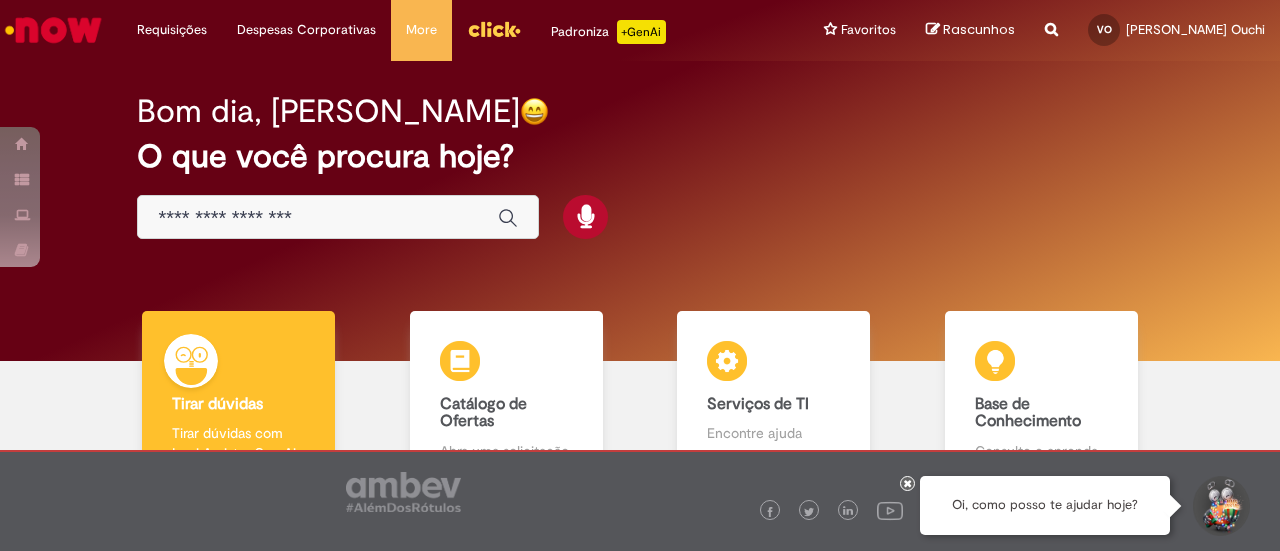 click at bounding box center [338, 217] 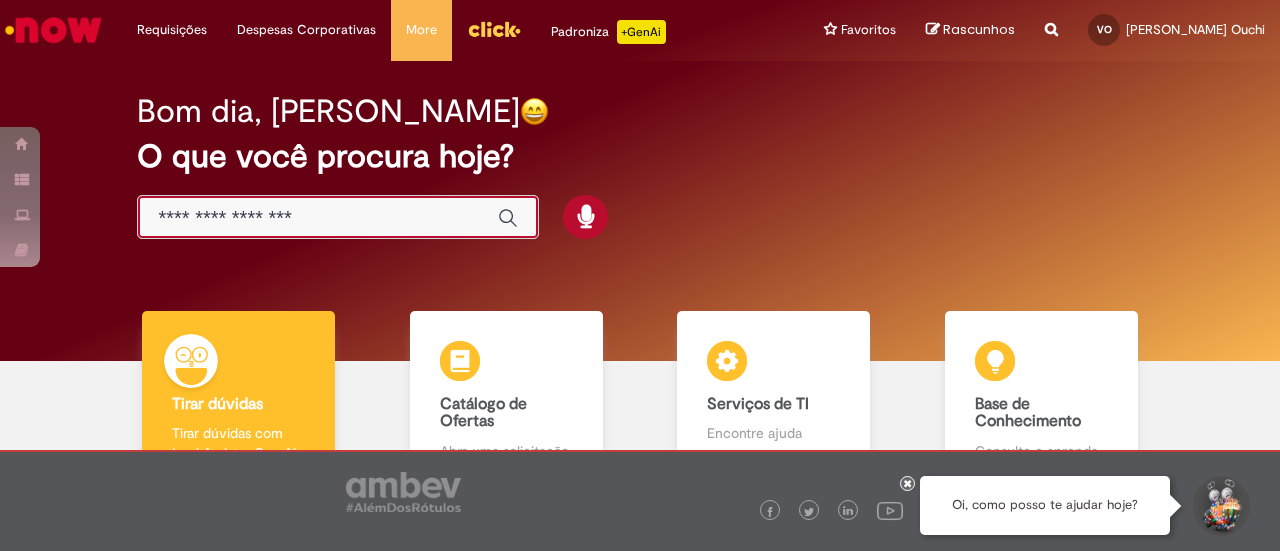 click at bounding box center (318, 218) 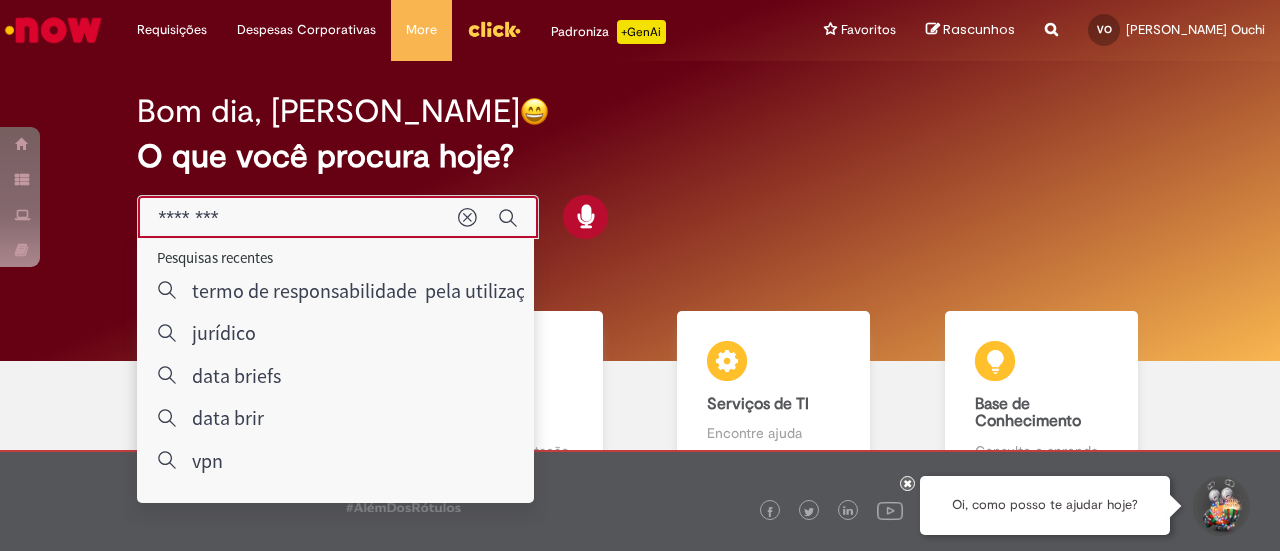 type on "********" 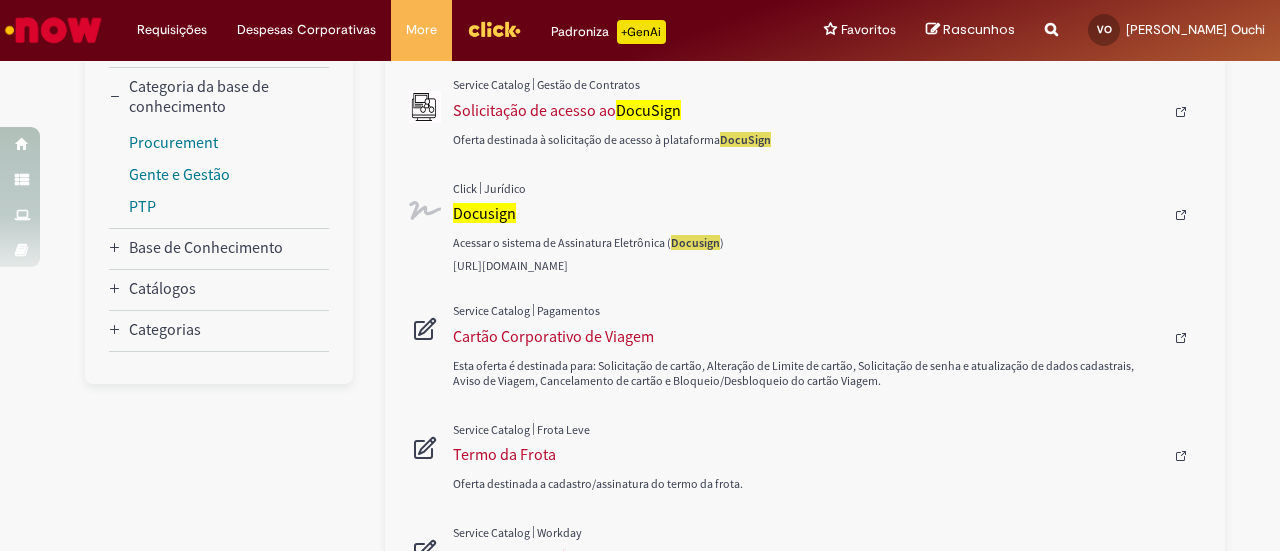 scroll, scrollTop: 0, scrollLeft: 0, axis: both 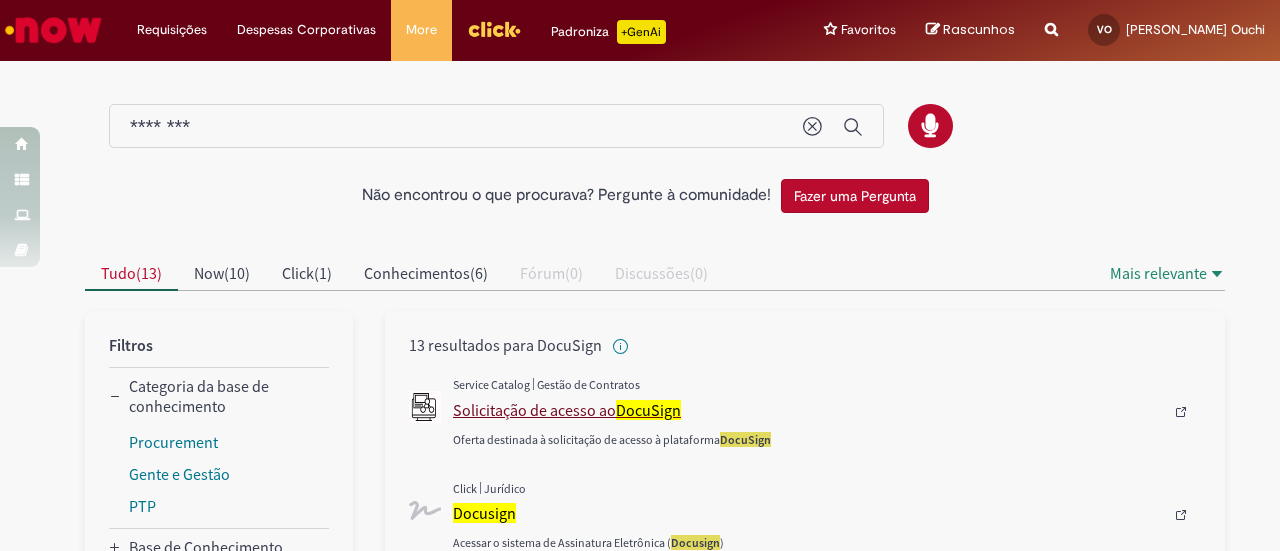 click on "Solicitação de acesso ao  DocuSign" at bounding box center [808, 410] 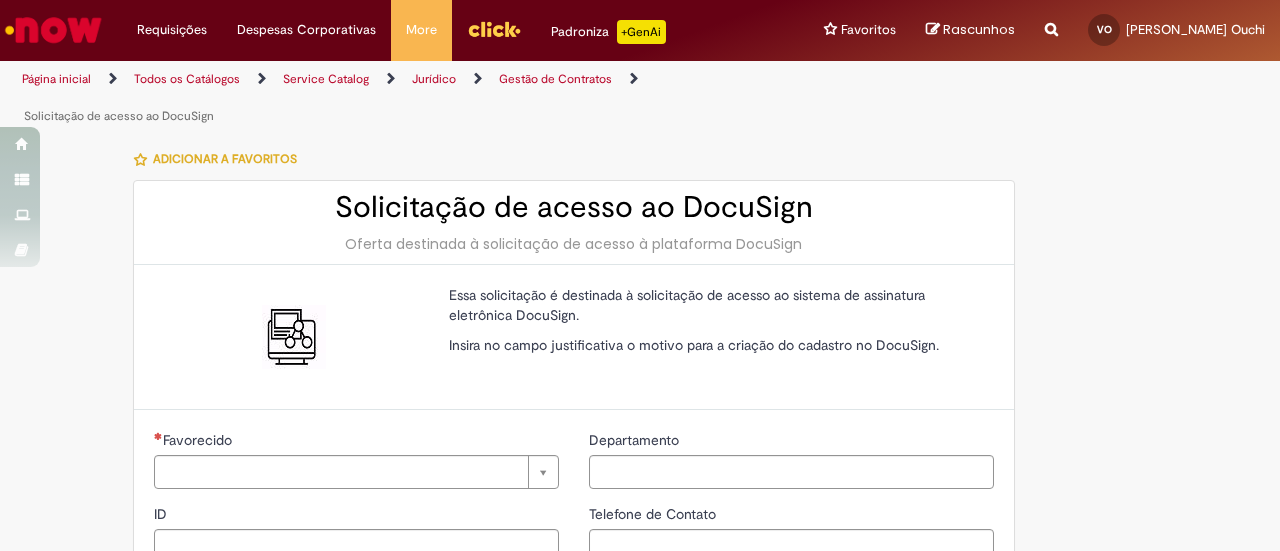 type on "********" 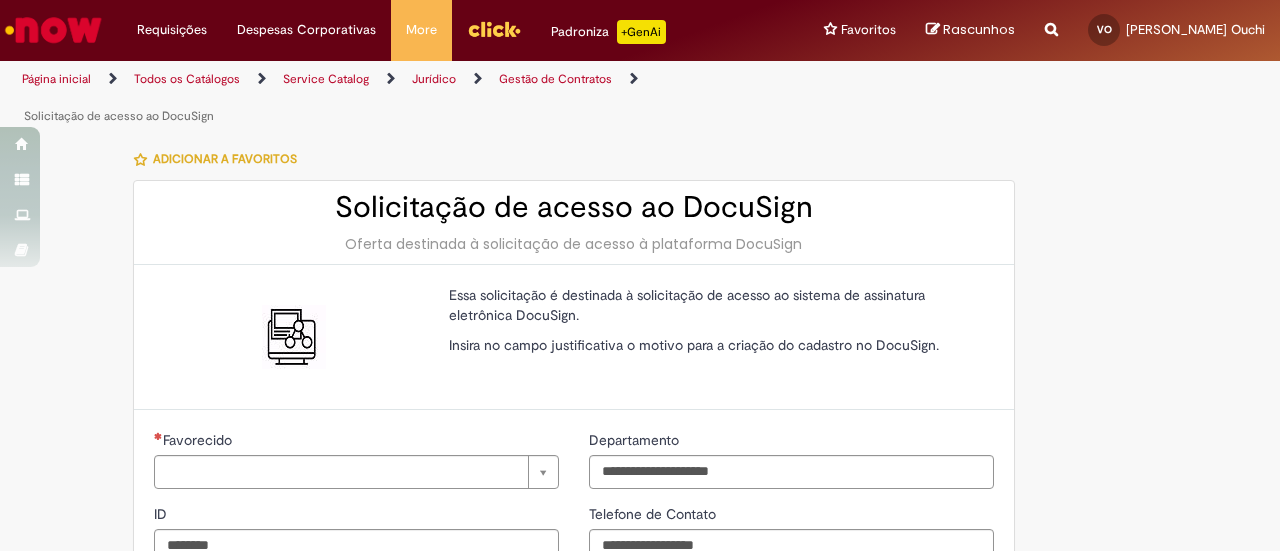type on "**********" 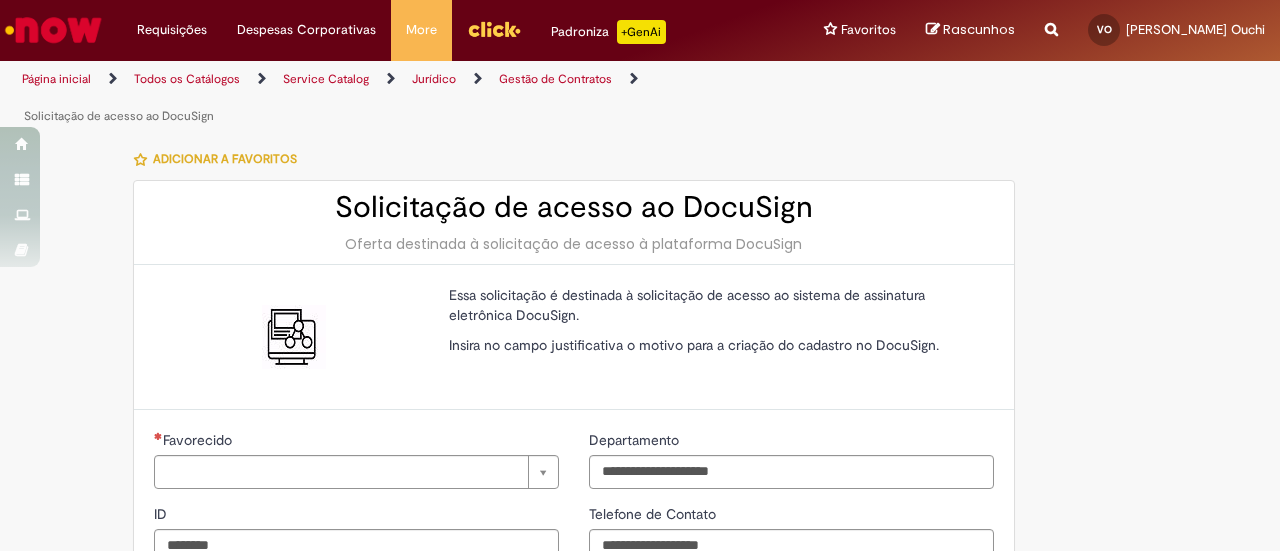 type on "**********" 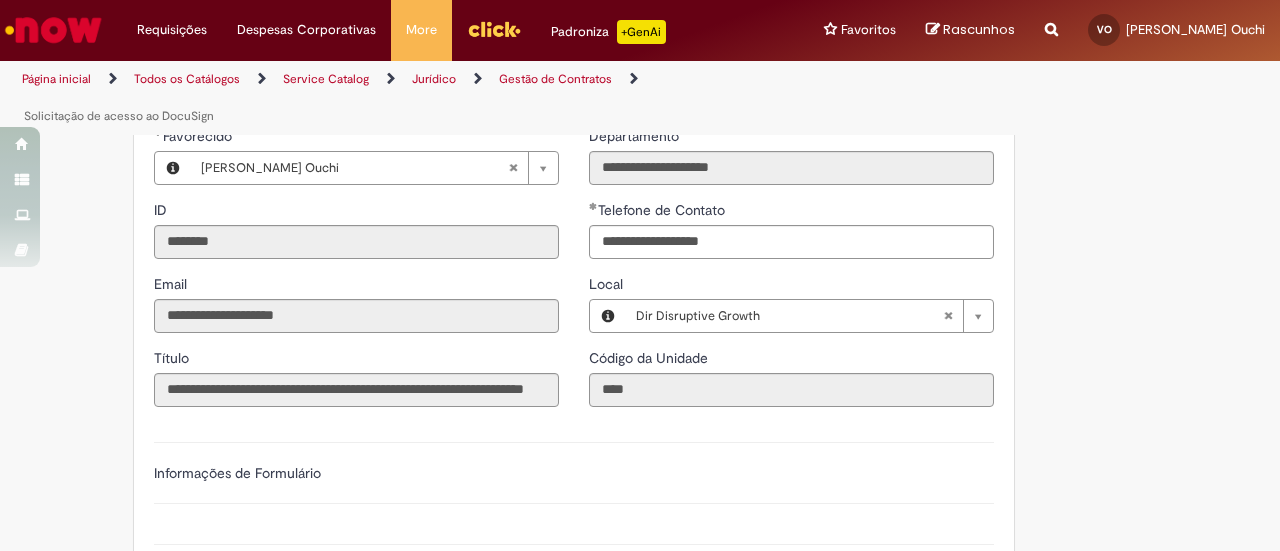 scroll, scrollTop: 300, scrollLeft: 0, axis: vertical 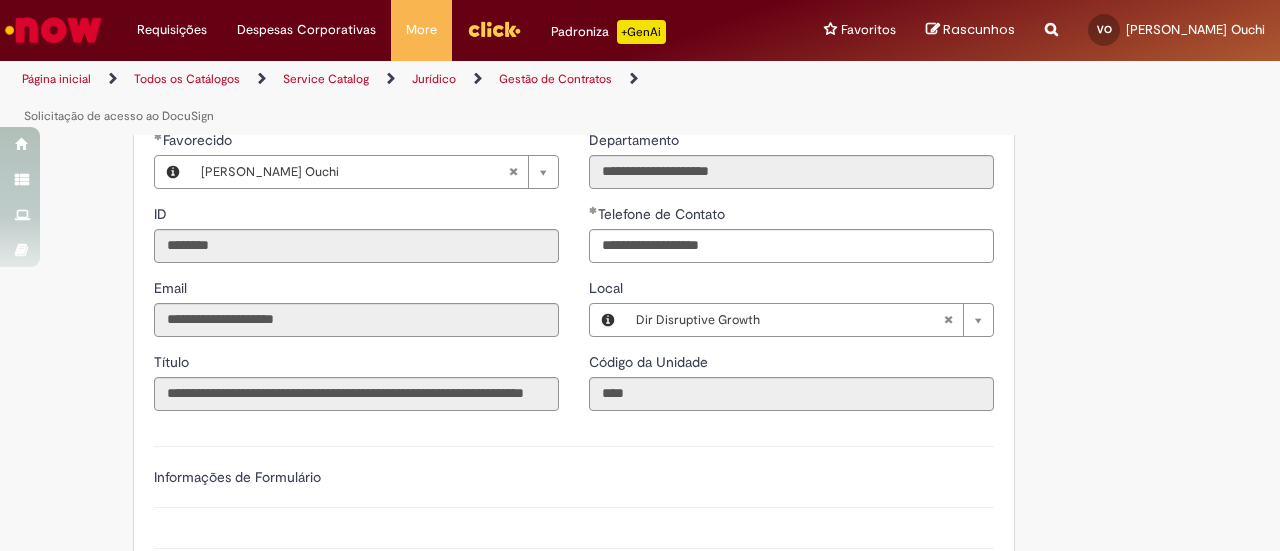 type 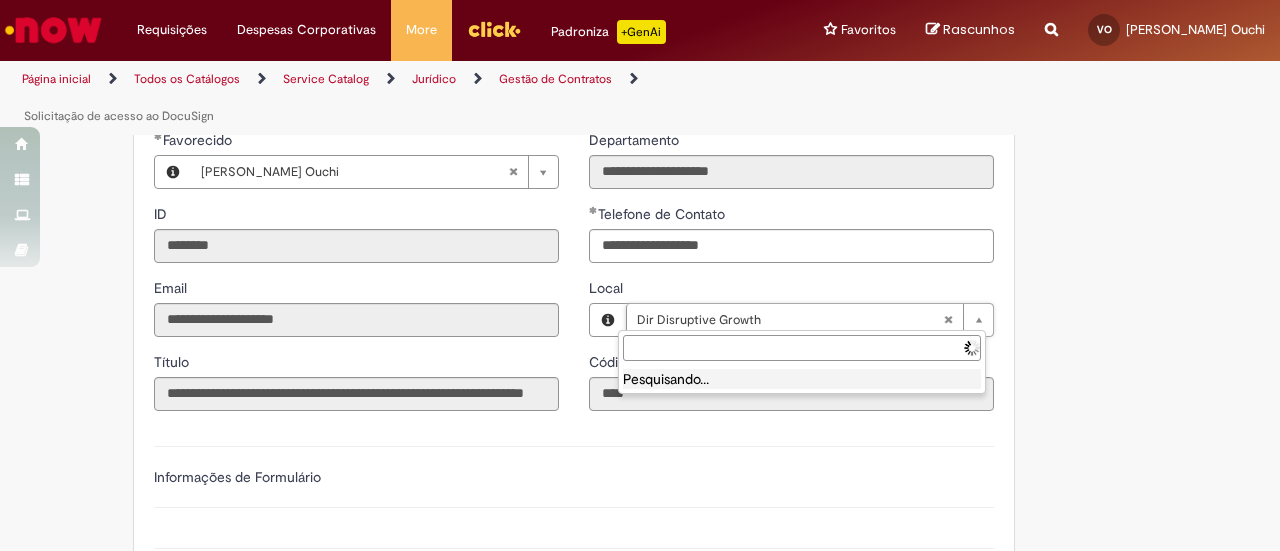 type on "**********" 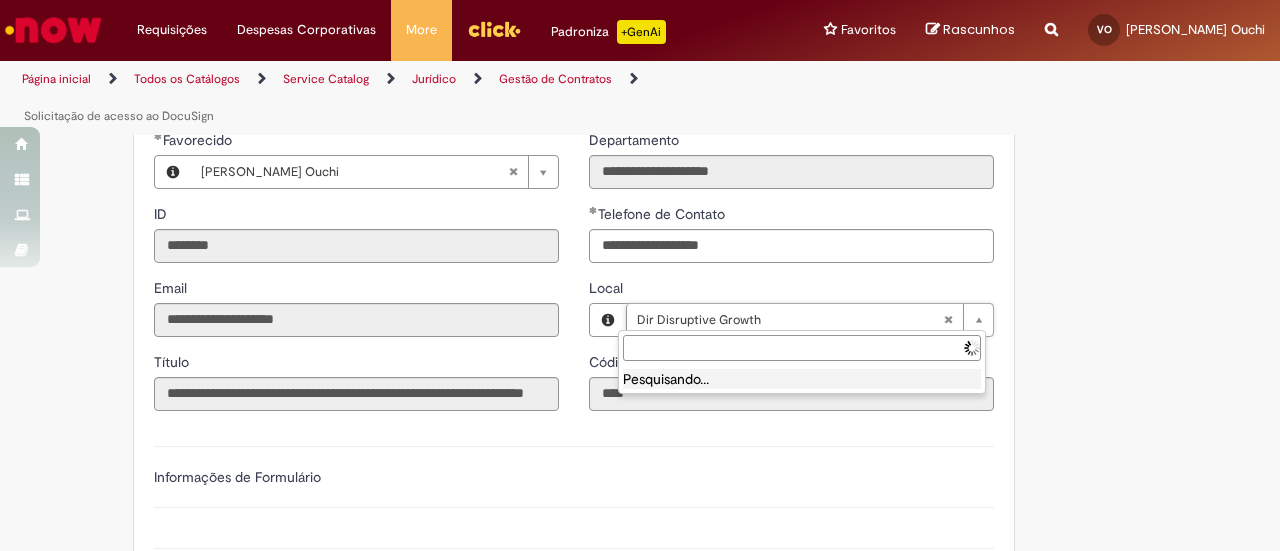scroll, scrollTop: 0, scrollLeft: 134, axis: horizontal 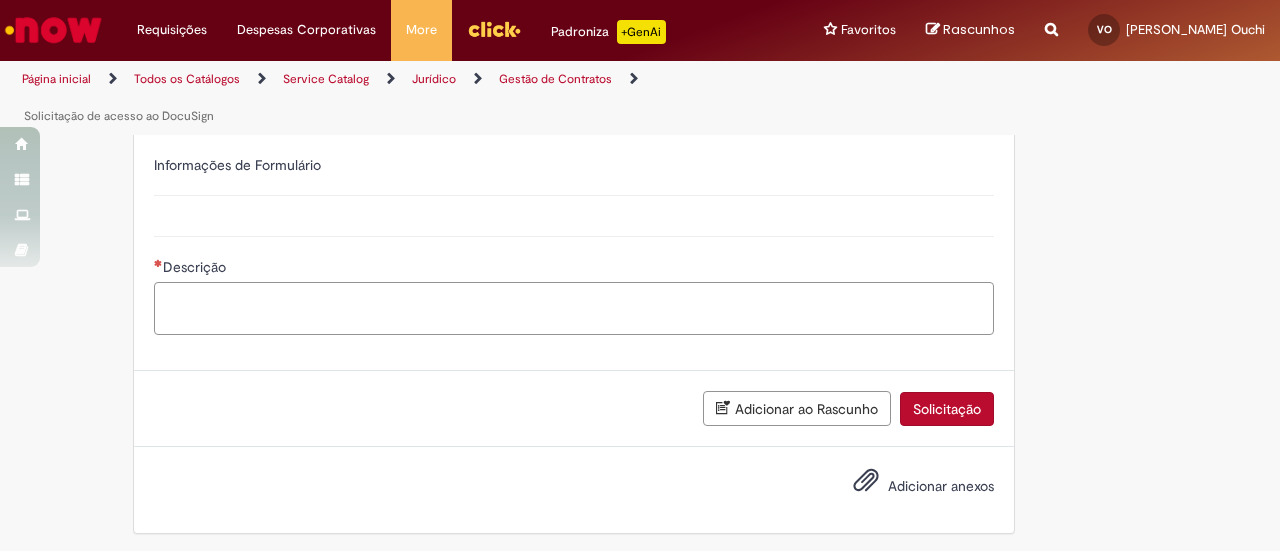click on "Descrição" at bounding box center (574, 308) 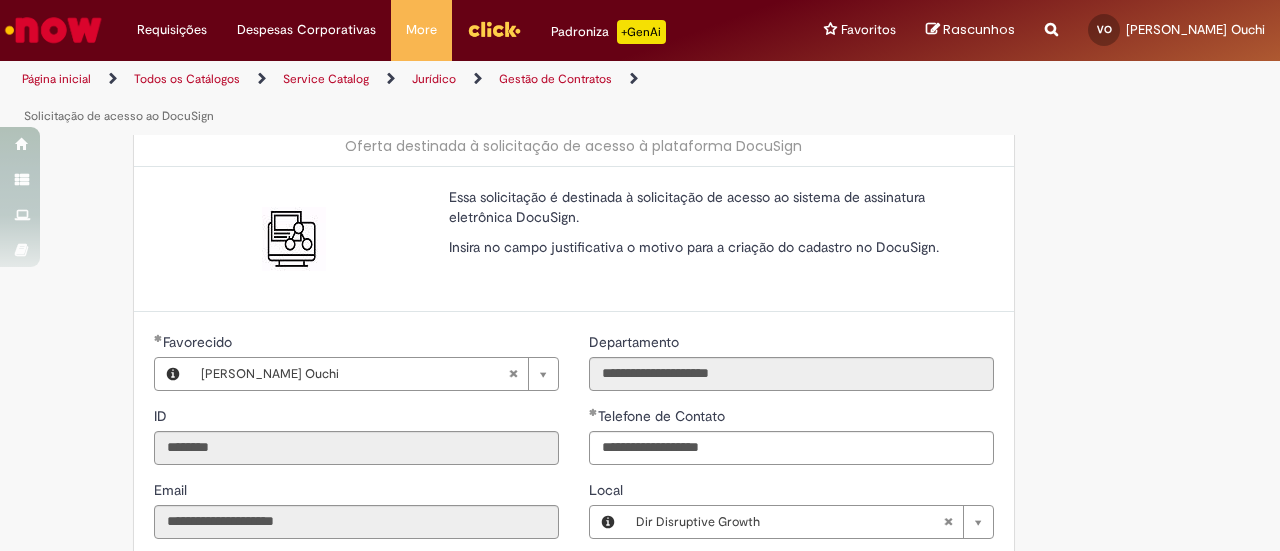 scroll, scrollTop: 0, scrollLeft: 0, axis: both 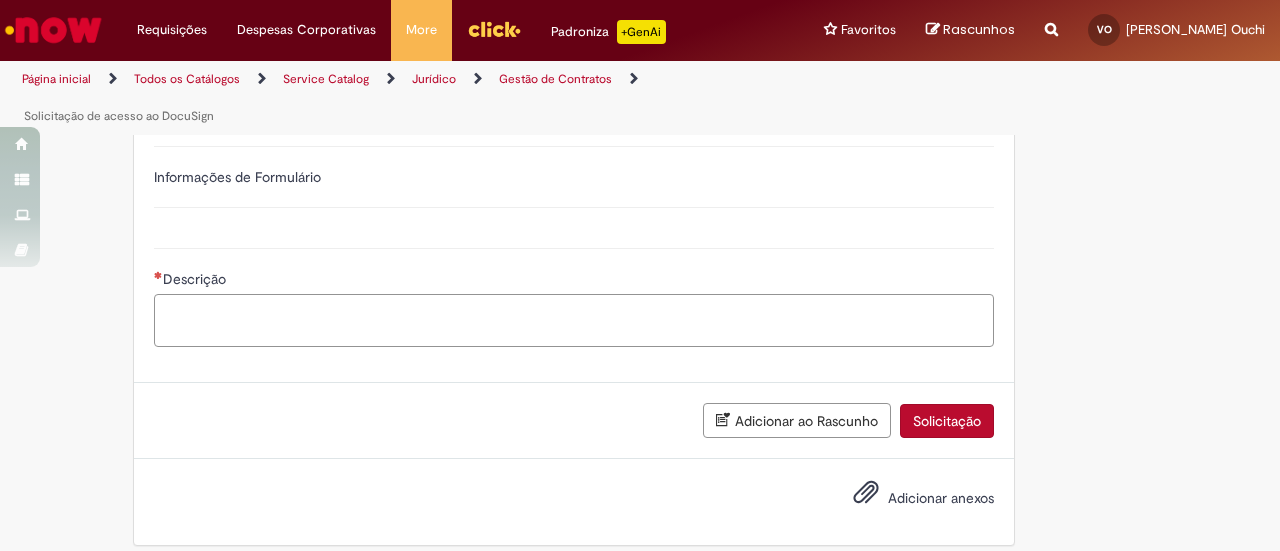 click on "Descrição" at bounding box center (574, 320) 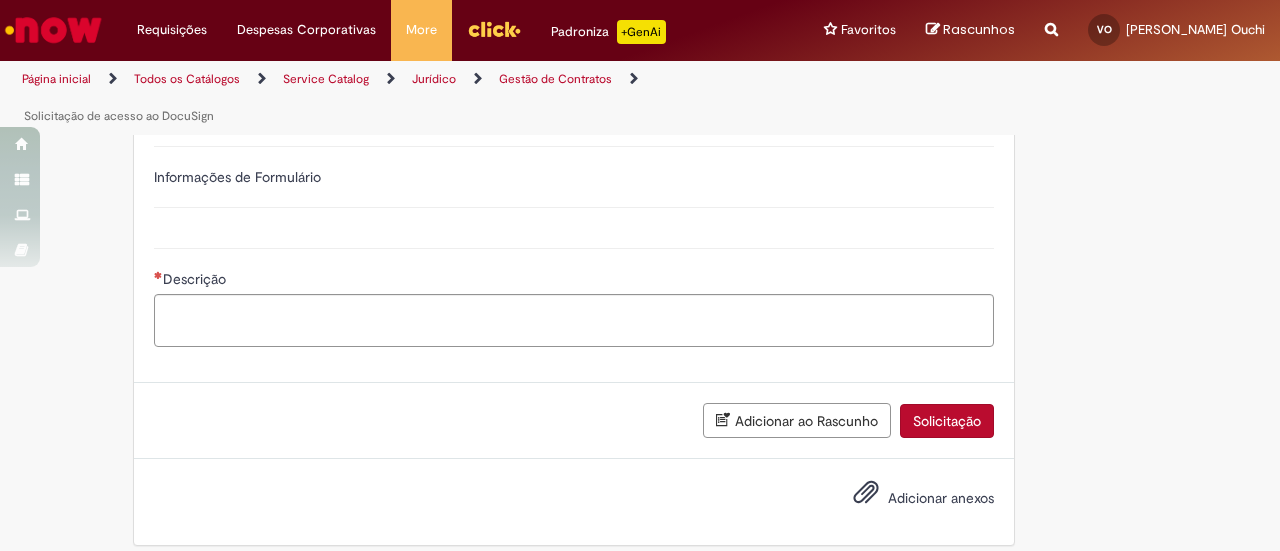 click on "Adicionar ao Rascunho" at bounding box center [797, 420] 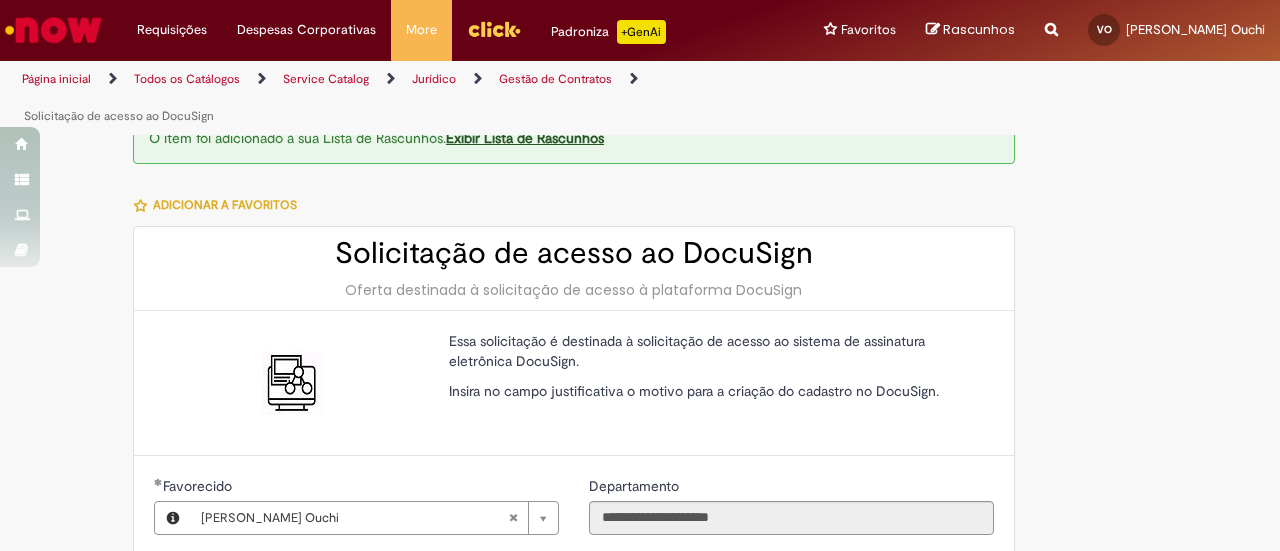 scroll, scrollTop: 0, scrollLeft: 0, axis: both 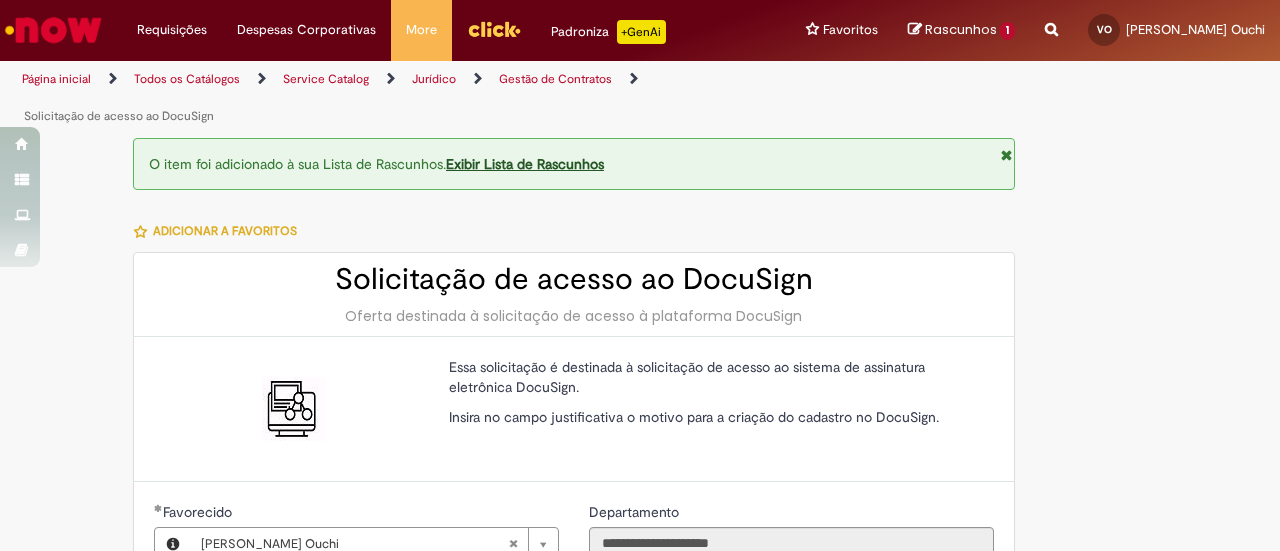 click at bounding box center (1006, 155) 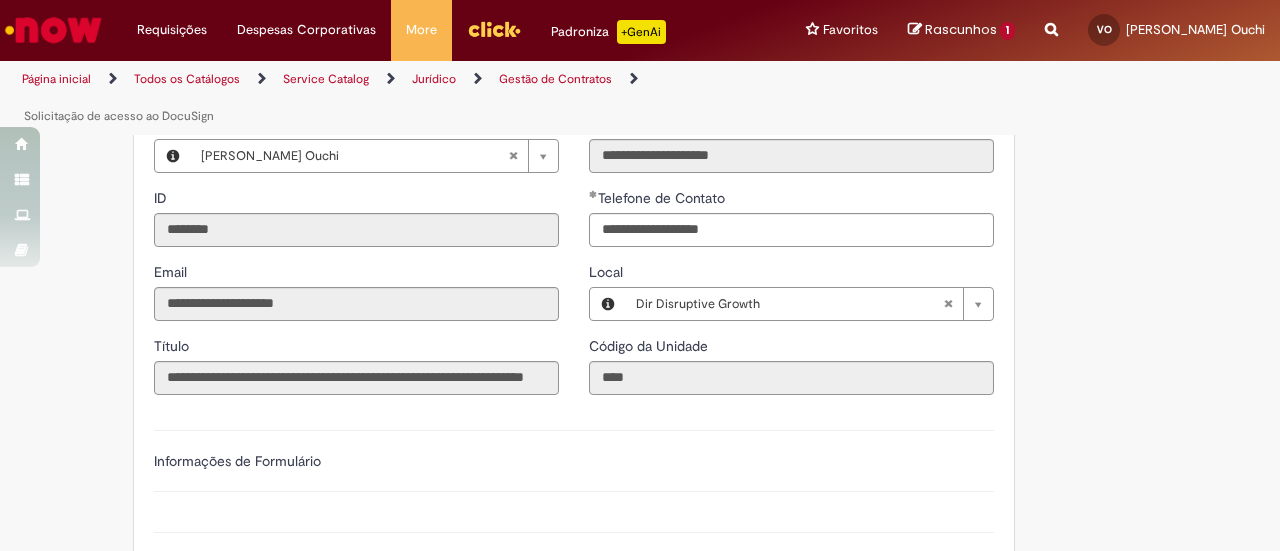 scroll, scrollTop: 500, scrollLeft: 0, axis: vertical 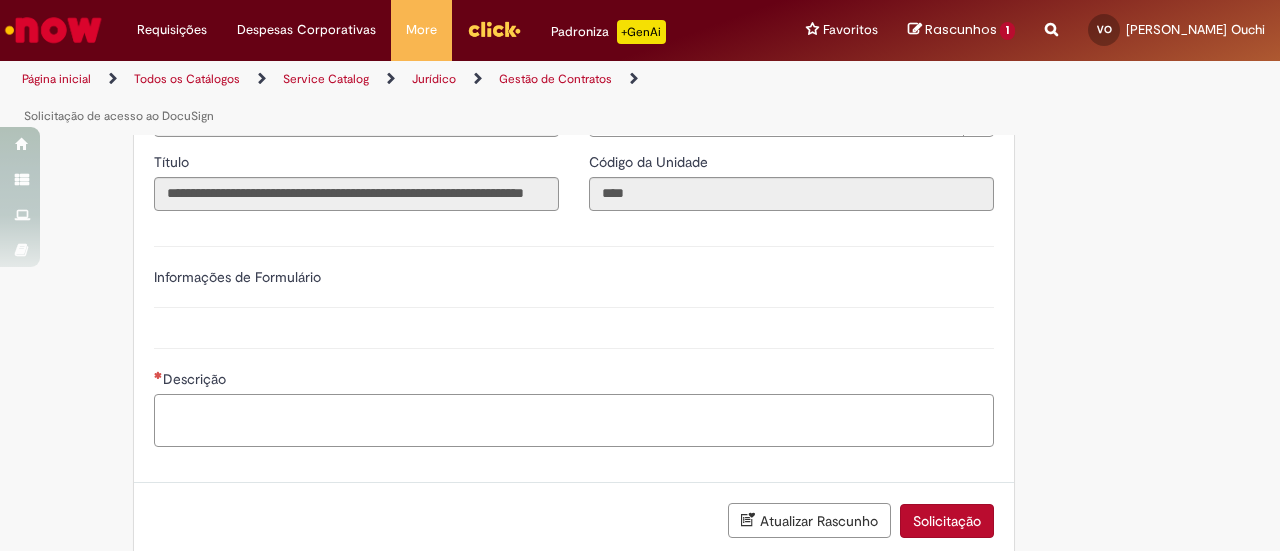 click on "Descrição" at bounding box center [574, 420] 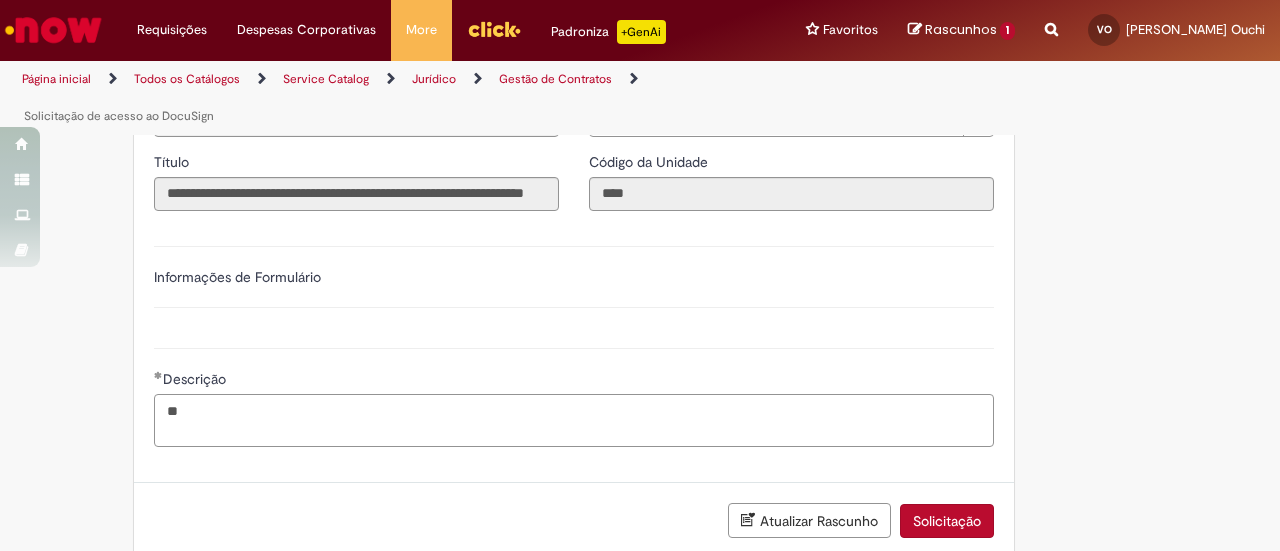 type on "*" 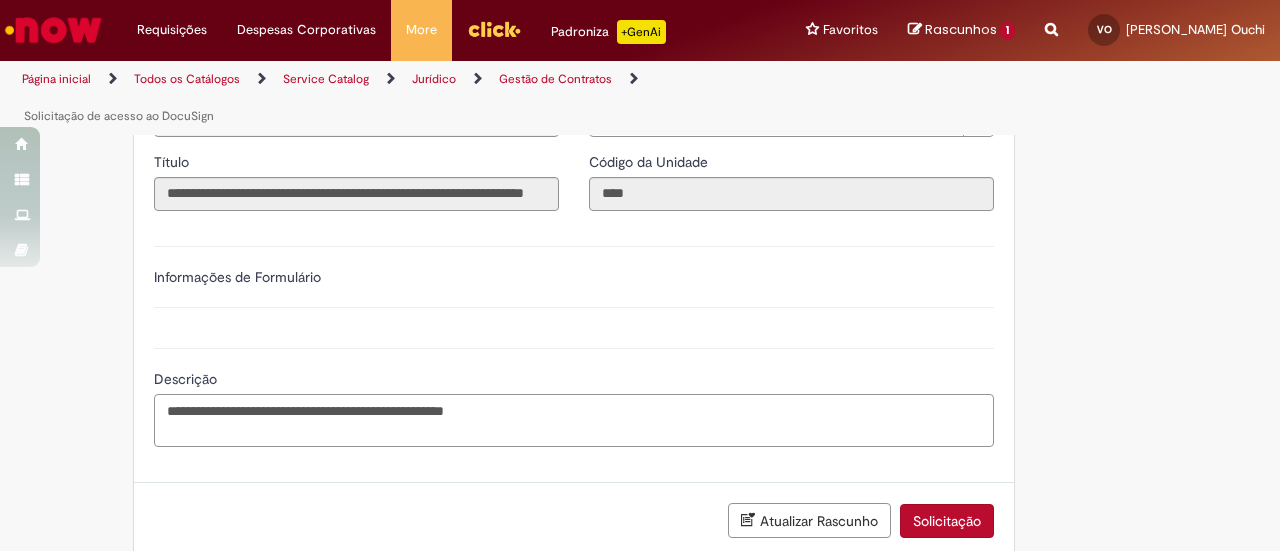 paste on "**********" 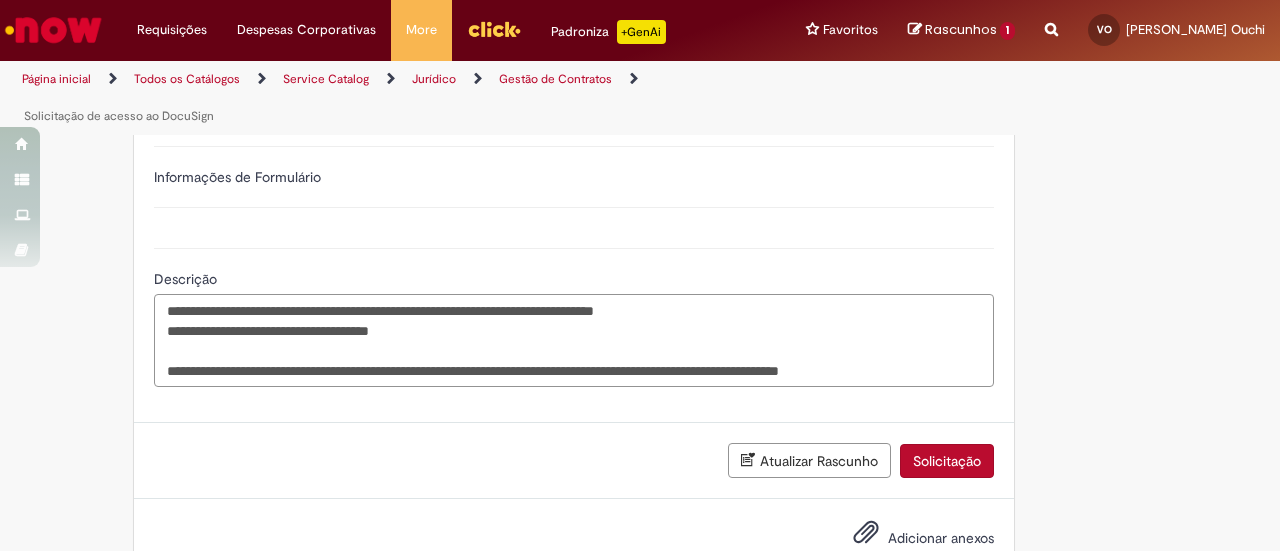scroll, scrollTop: 603, scrollLeft: 0, axis: vertical 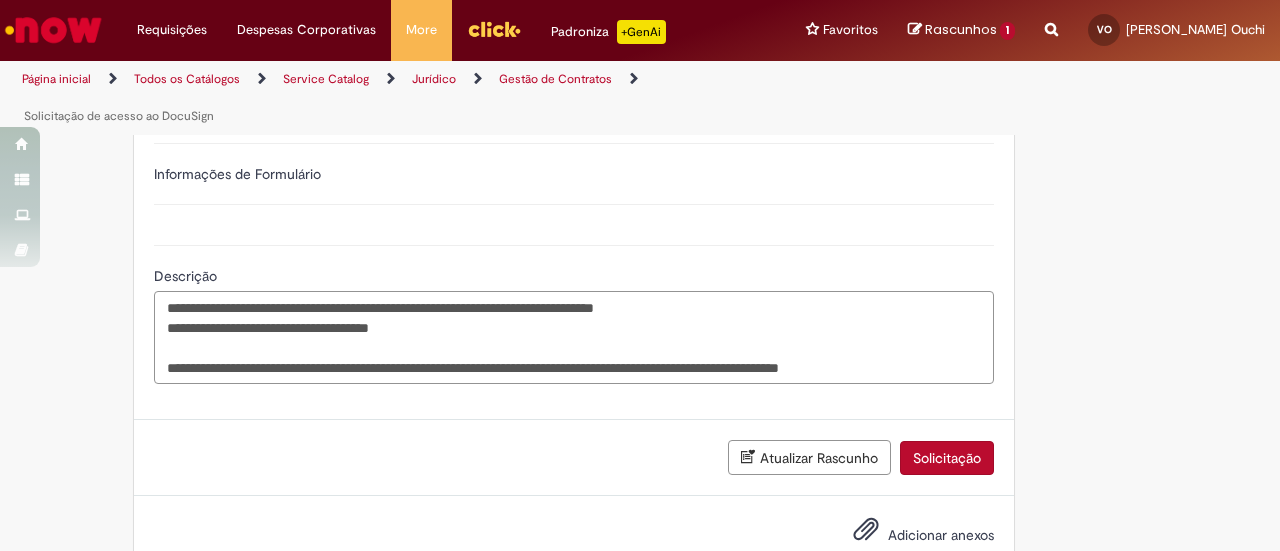 click on "**********" at bounding box center [574, 337] 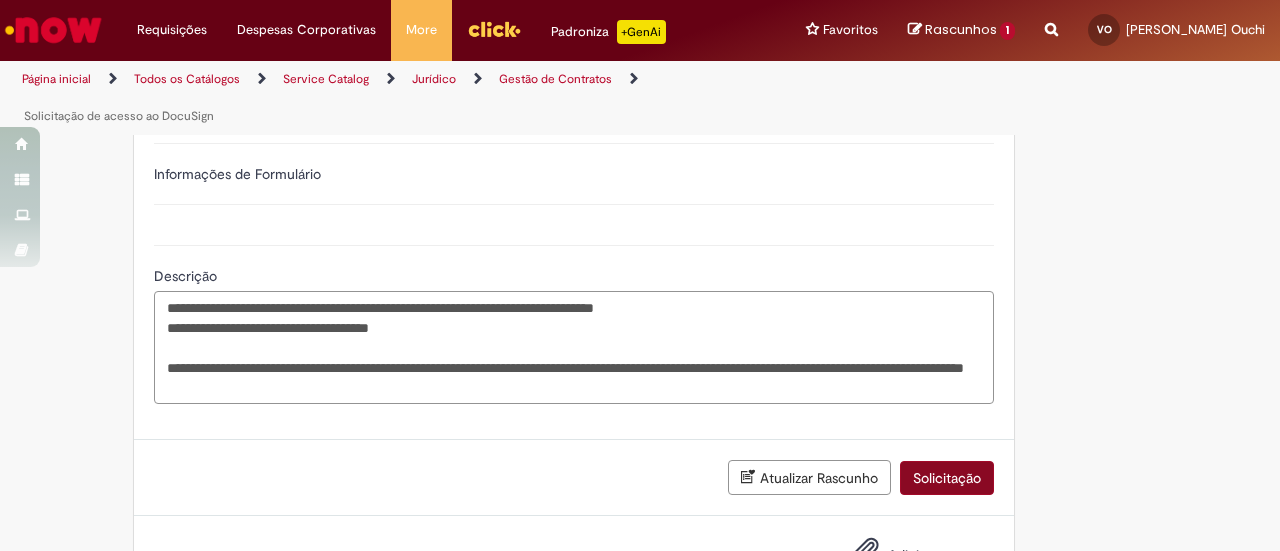 type on "**********" 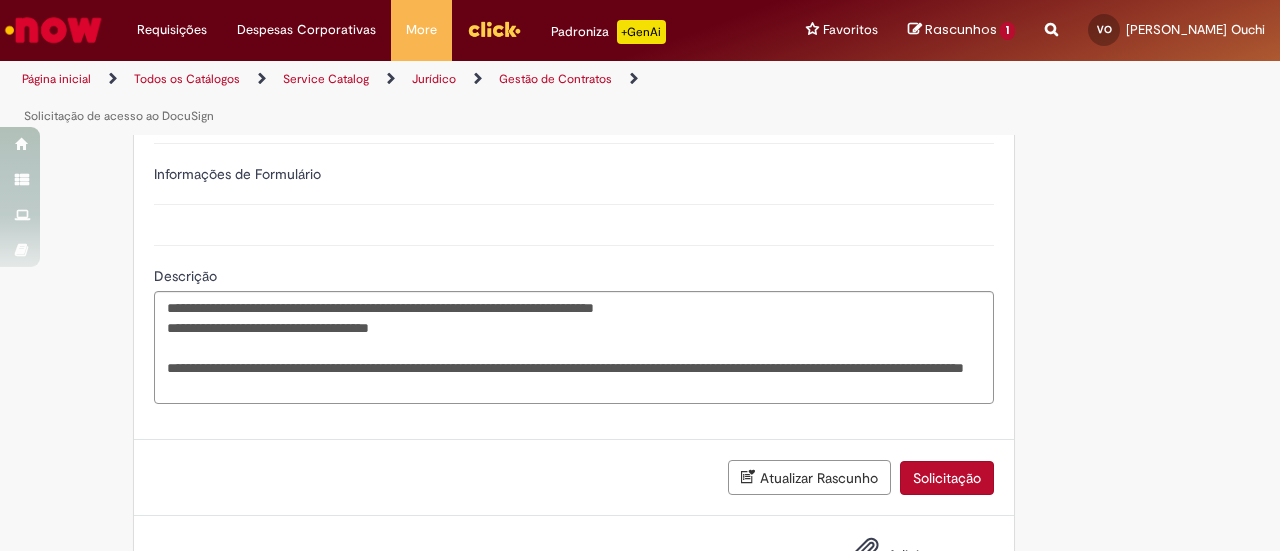 click on "Solicitação" at bounding box center (947, 478) 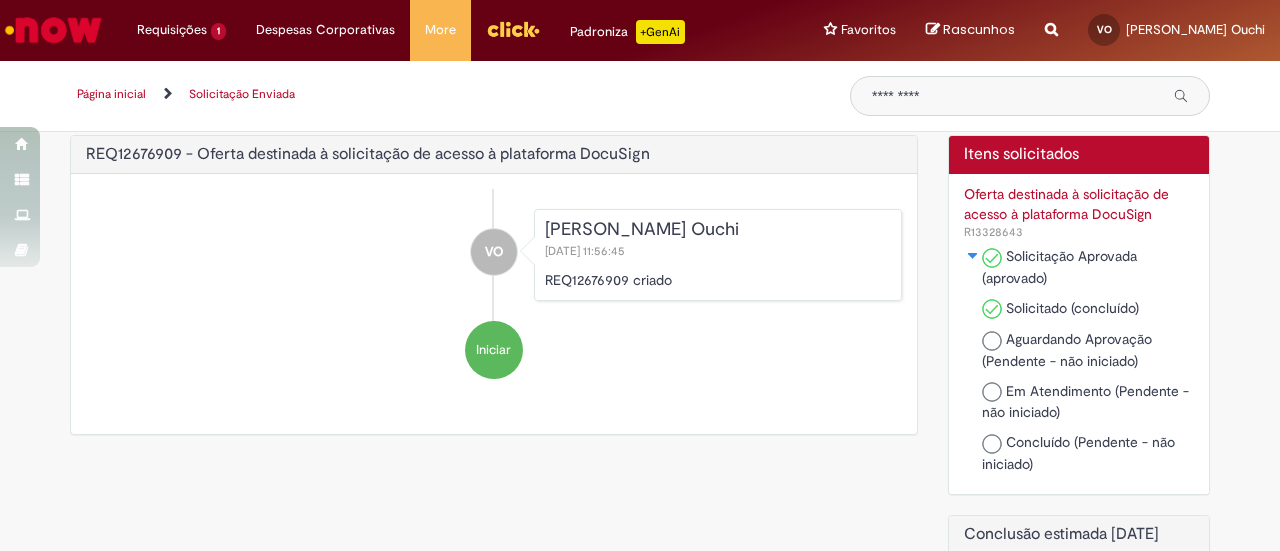scroll, scrollTop: 0, scrollLeft: 0, axis: both 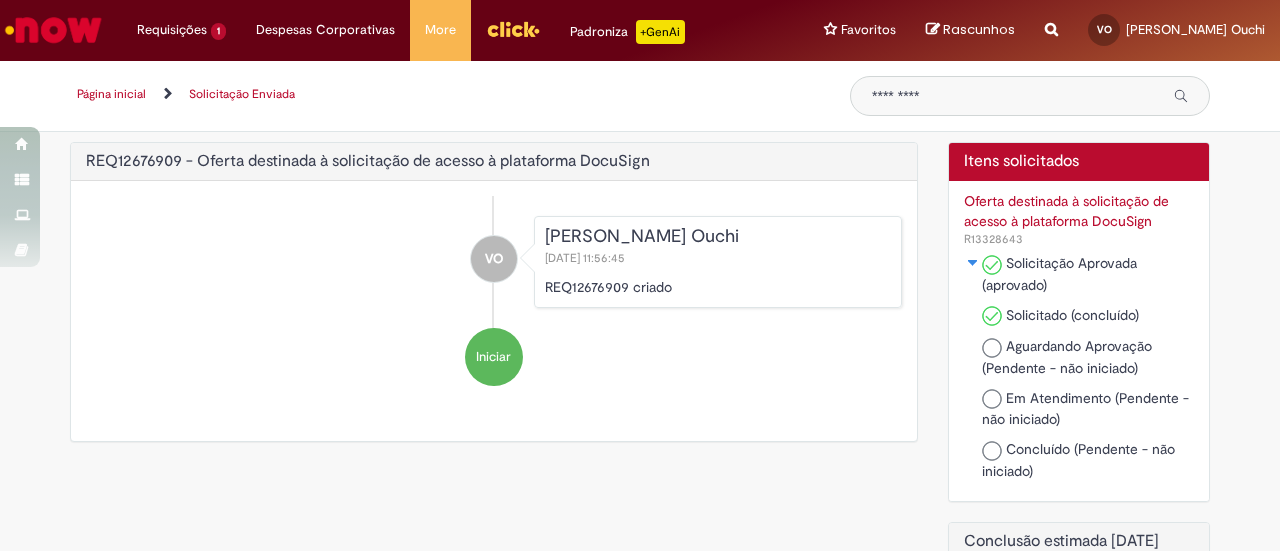 click at bounding box center (973, 263) 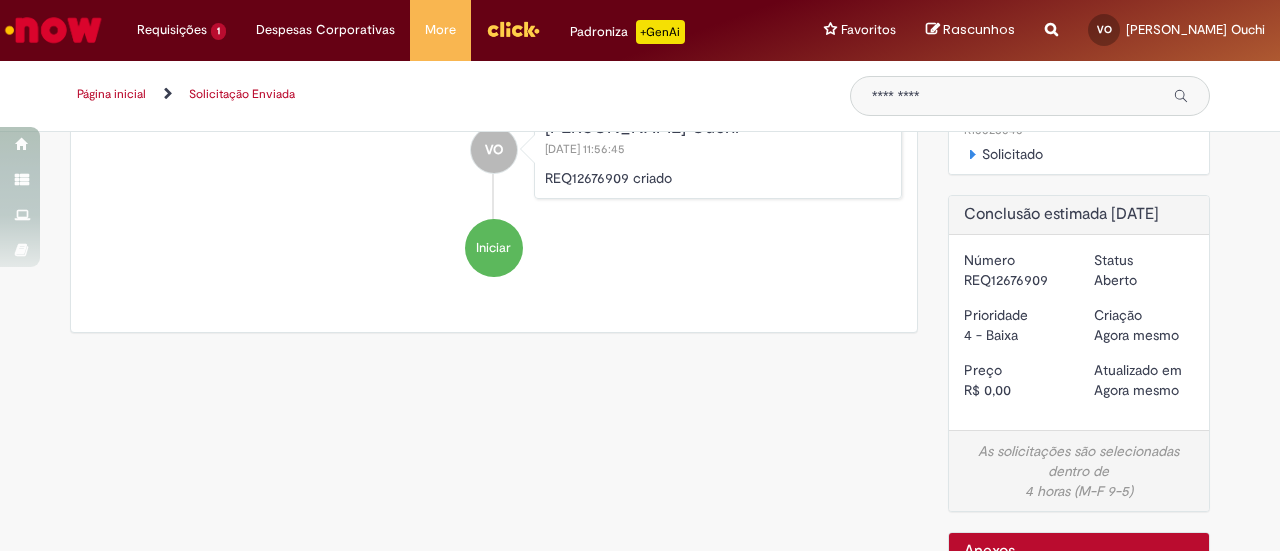scroll, scrollTop: 0, scrollLeft: 0, axis: both 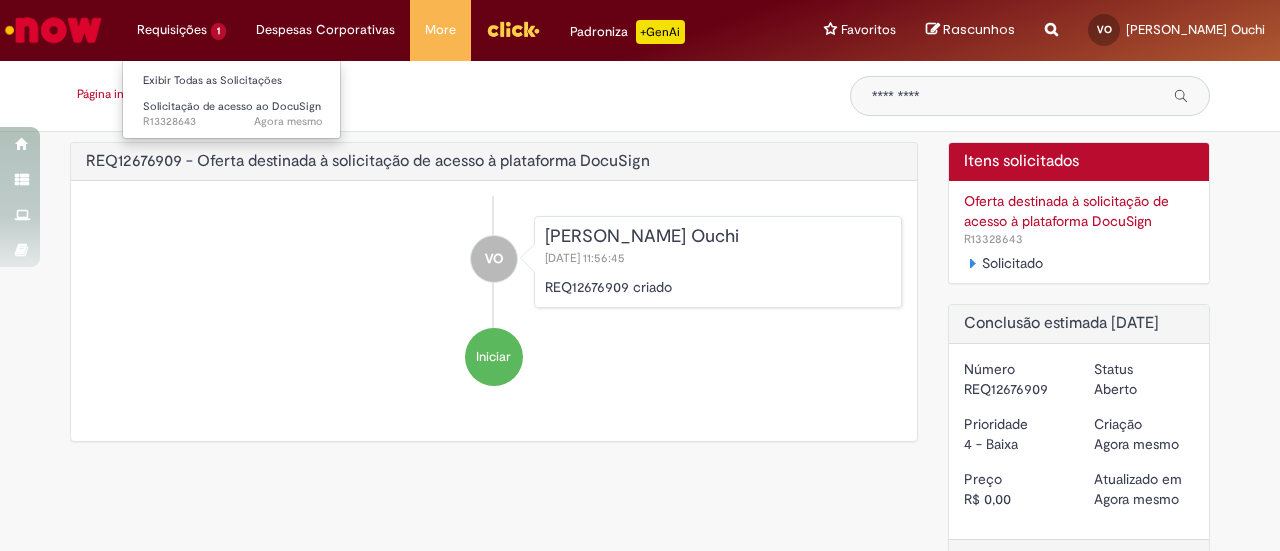 click on "Requisições   1
Exibir Todas as Solicitações
Solicitação de acesso ao DocuSign
Agora mesmo Agora mesmo  R13328643" at bounding box center [181, 30] 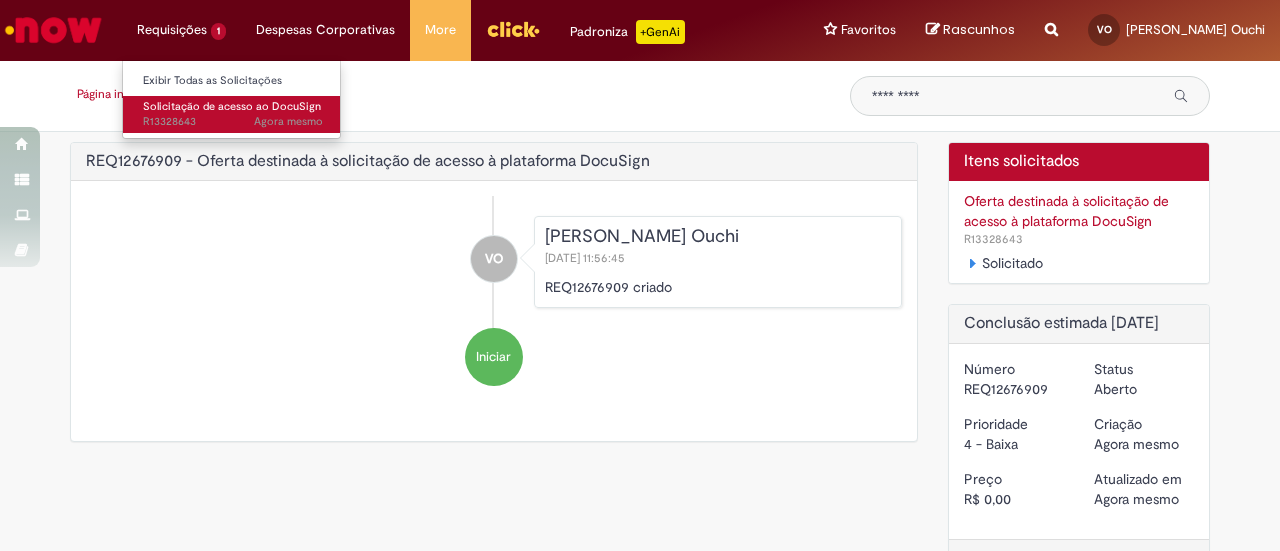 click on "Solicitação de acesso ao DocuSign" at bounding box center [232, 106] 